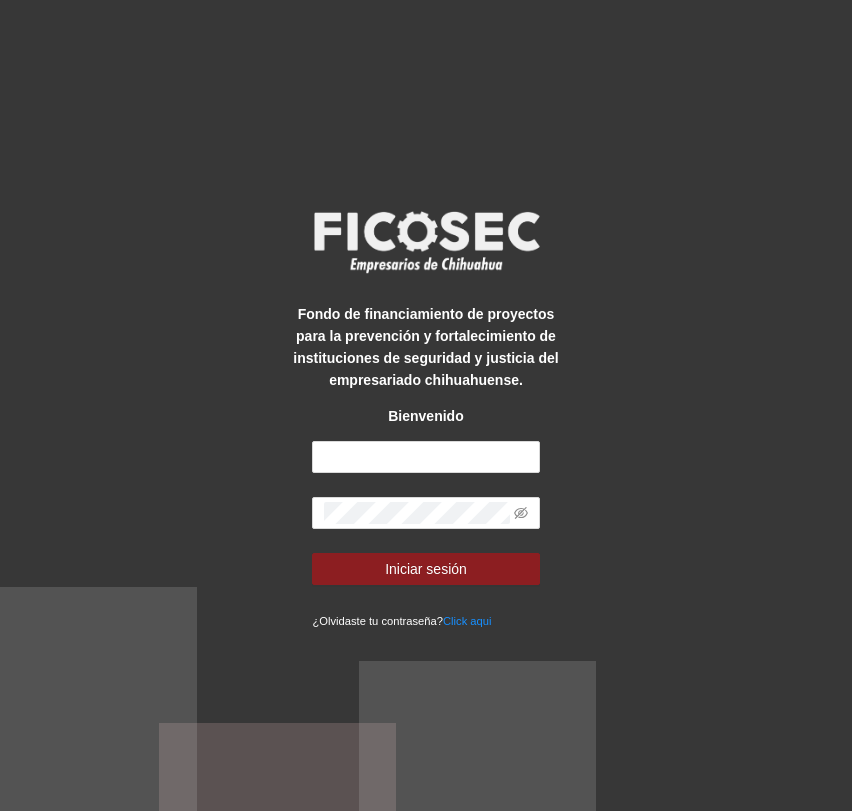 scroll, scrollTop: 0, scrollLeft: 0, axis: both 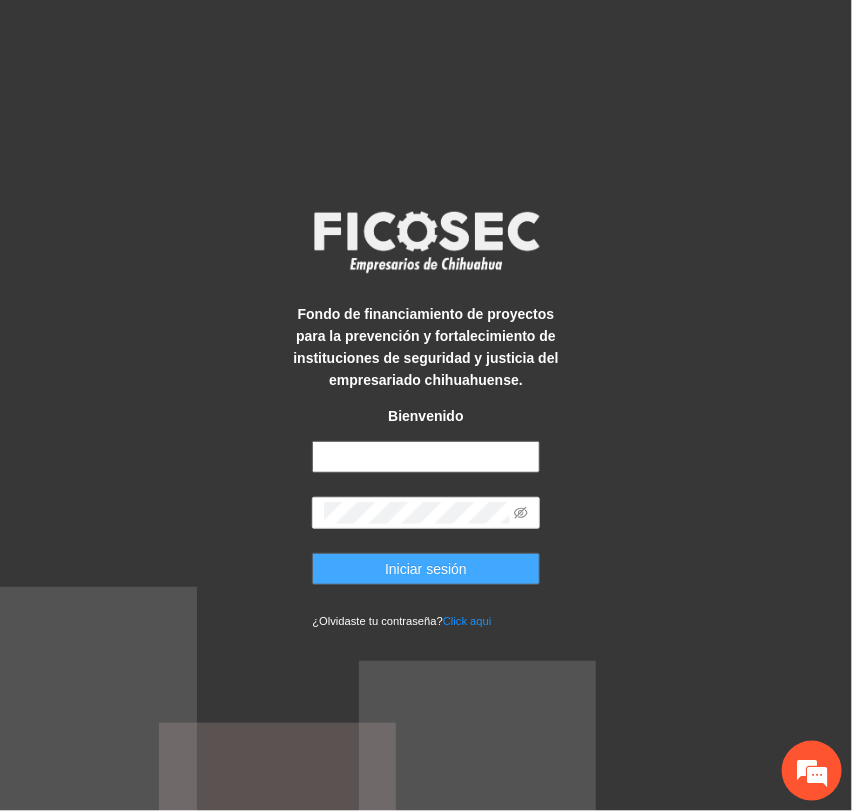 type on "**********" 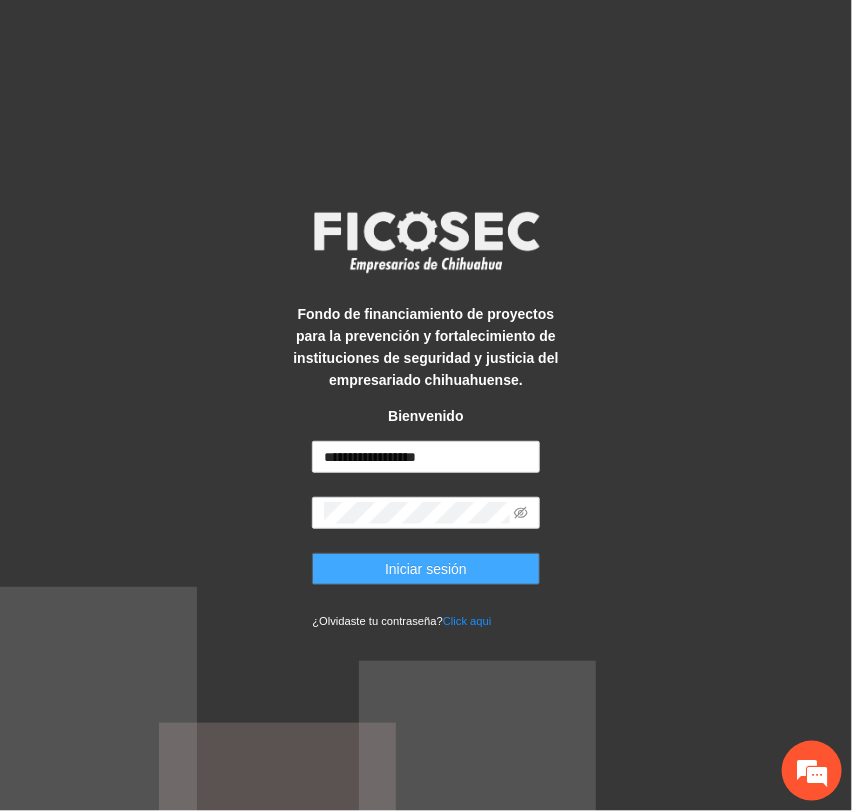 click on "Iniciar sesión" at bounding box center (425, 569) 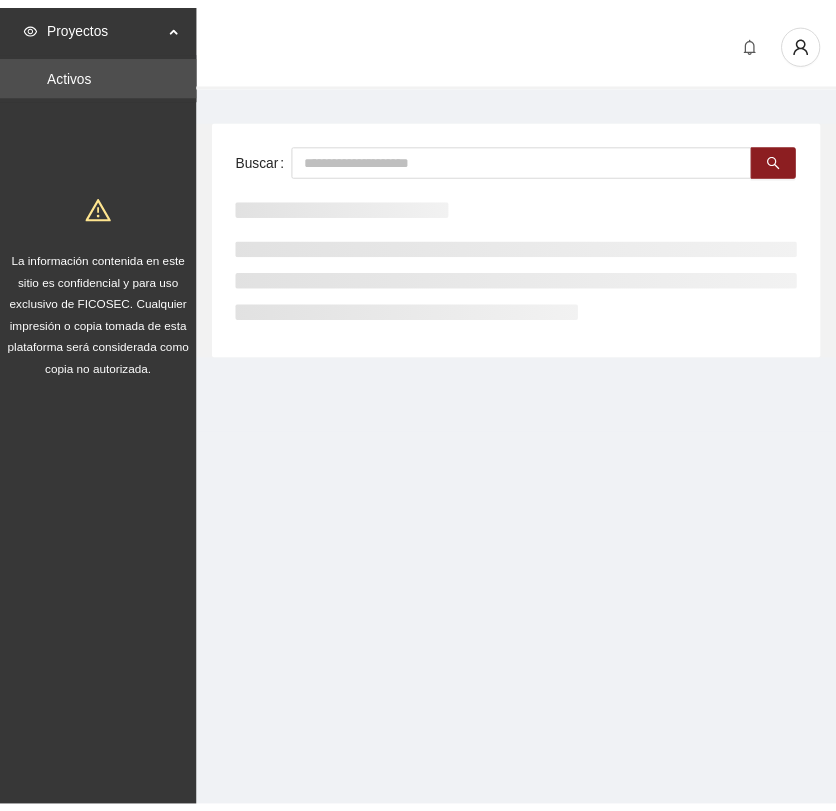 scroll, scrollTop: 0, scrollLeft: 0, axis: both 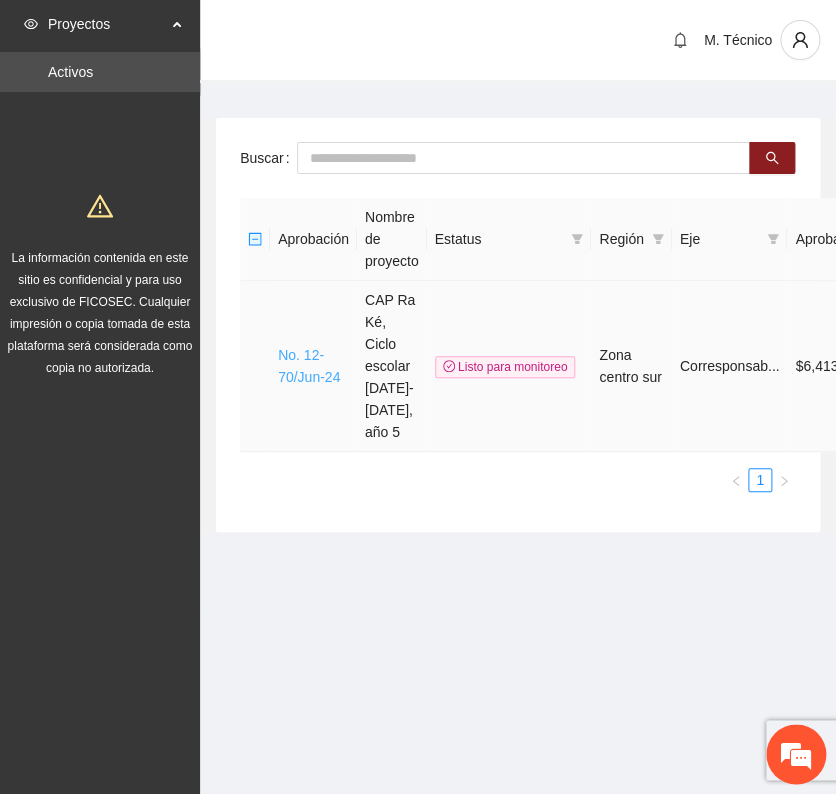 click on "No. 12-70/Jun-24" at bounding box center (309, 366) 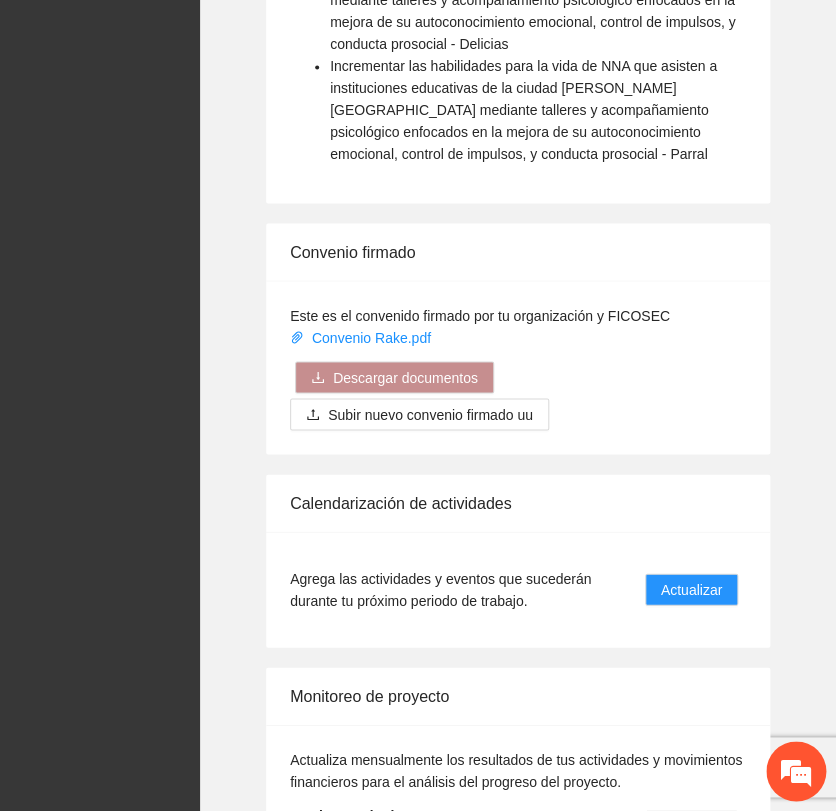 scroll, scrollTop: 2712, scrollLeft: 0, axis: vertical 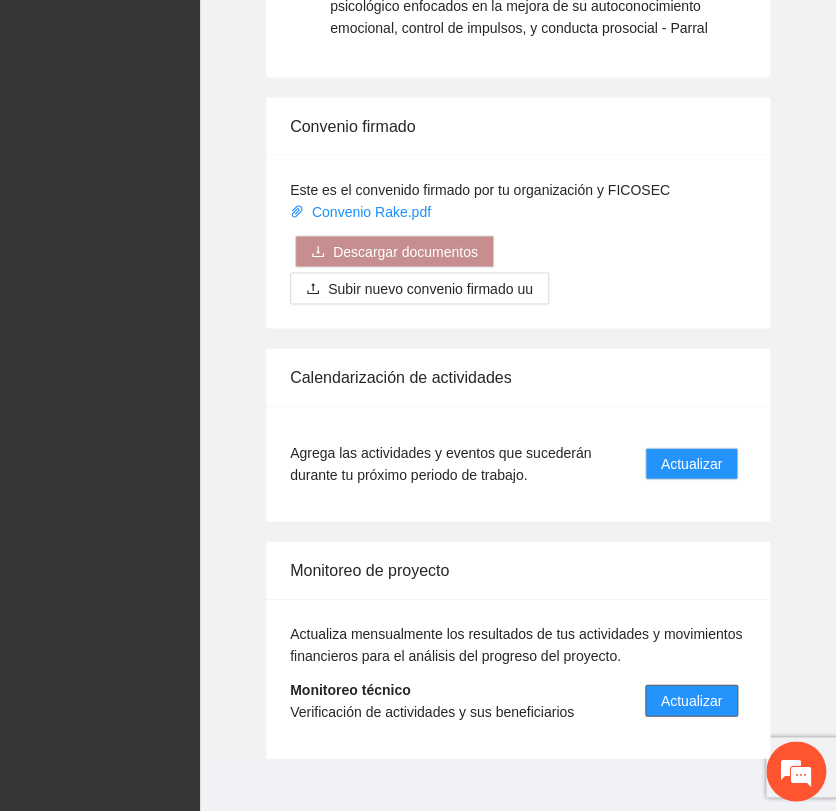click on "Actualizar" at bounding box center [691, 700] 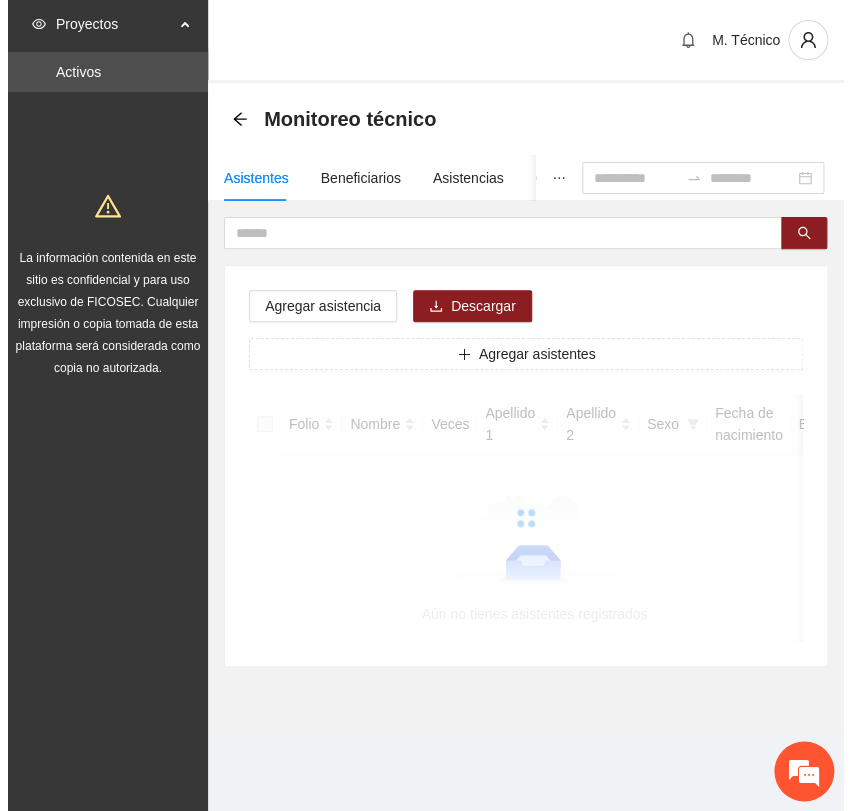 scroll, scrollTop: 0, scrollLeft: 0, axis: both 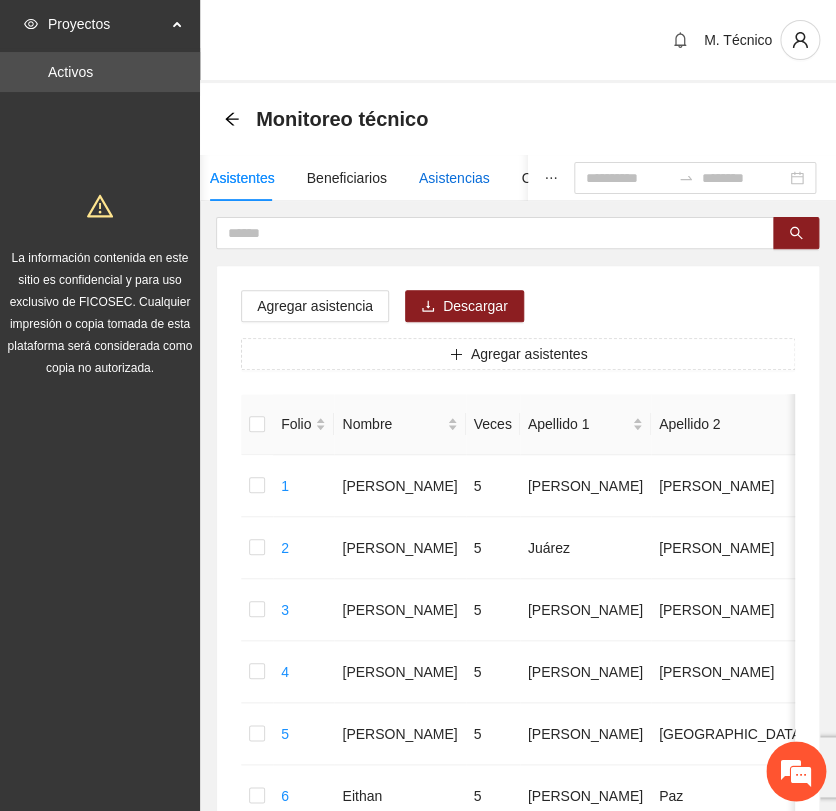 click on "Asistencias" at bounding box center [454, 178] 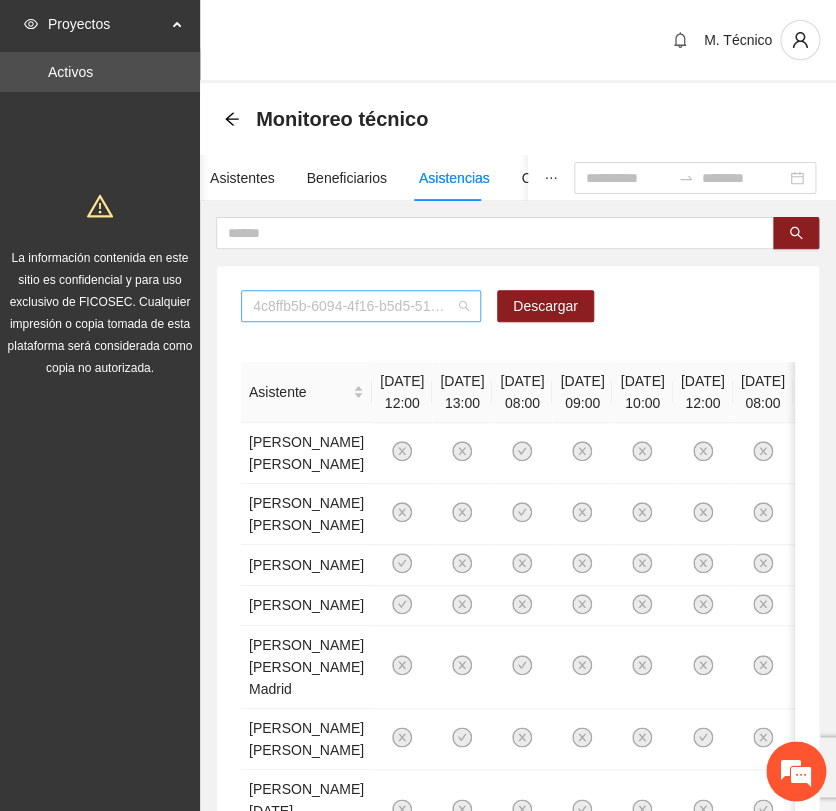 click on "4c8ffb5b-6094-4f16-b5d5-5176dc84fcd3" at bounding box center (361, 306) 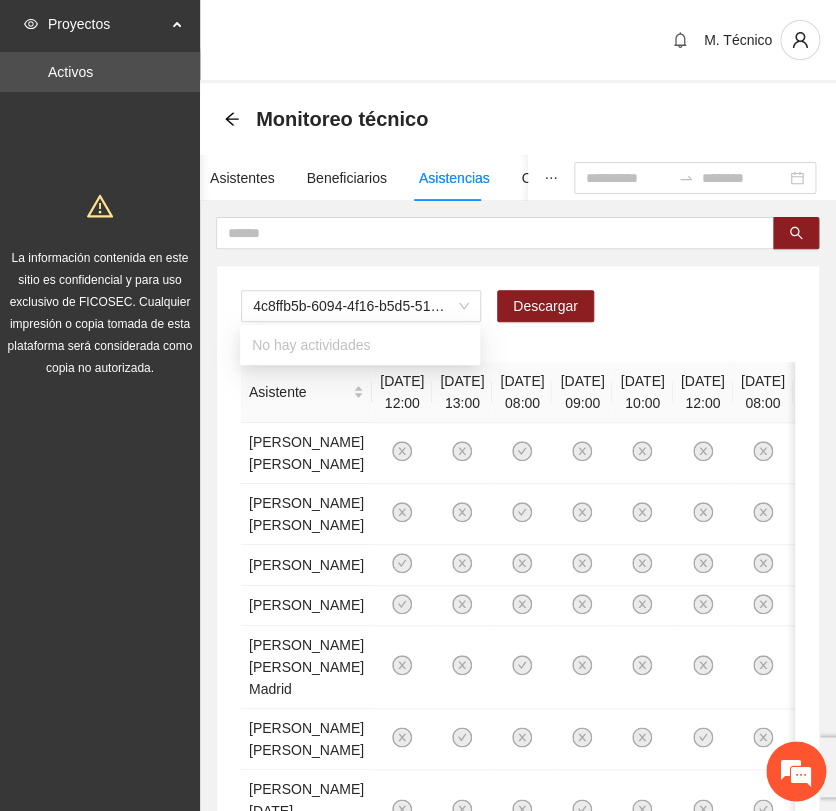 click on "4c8ffb5b-6094-4f16-b5d5-5176dc84fcd3 Descargar Asistente [DATE] 12:00 [DATE] 13:00 [DATE] 08:00 [DATE] 09:00 [DATE] 10:00 [DATE] 12:00 [DATE] 08:00 [DATE] 08:50 [DATE] 09:40 [DATE] 08:45 [DATE] 11:40 [DATE] 12:00 [DATE] 08:00 [DATE] 08:50 [DATE] 09:40 [DATE] 10:55 [DATE] 12:25 [DATE] 08:45 [DATE] 08:00 [DATE] 08:45 [DATE] 09:30 [DATE] 08:00 [DATE] 08:45 [DATE] 09:30 [DATE] 11:55 [DATE] 09:45 [DATE] 08:00 [DATE] 08:50 [DATE] 11:00 [DATE] 13:00 [DATE] 09:50 [DATE] 10:40 [DATE] 08:00 [DATE] 08:50 [DATE] 09:40 [DATE] 12:30 [DATE] 13:15 [DATE] 09:00 [DATE] 13:00 [DATE] 08:00                                                                                   [PERSON_NAME] [PERSON_NAME] [PERSON_NAME] [PERSON_NAME] [PERSON_NAME] [PERSON_NAME] [PERSON_NAME] [PERSON_NAME] [PERSON_NAME] [PERSON_NAME]  Madrid 1 2 3 4 5 126" at bounding box center (518, 1029) 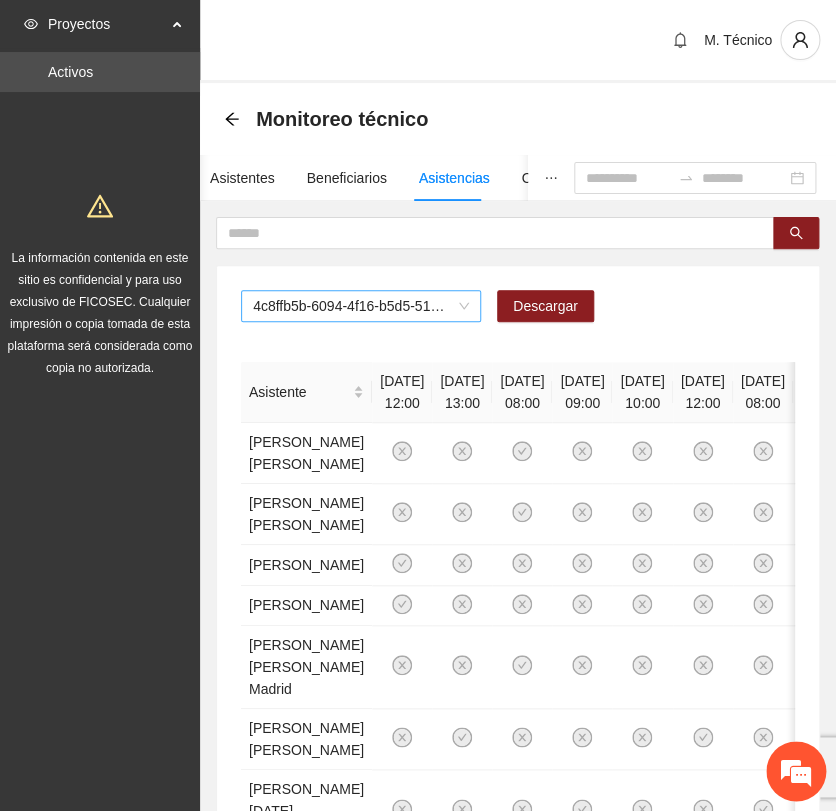 click on "4c8ffb5b-6094-4f16-b5d5-5176dc84fcd3" at bounding box center [361, 306] 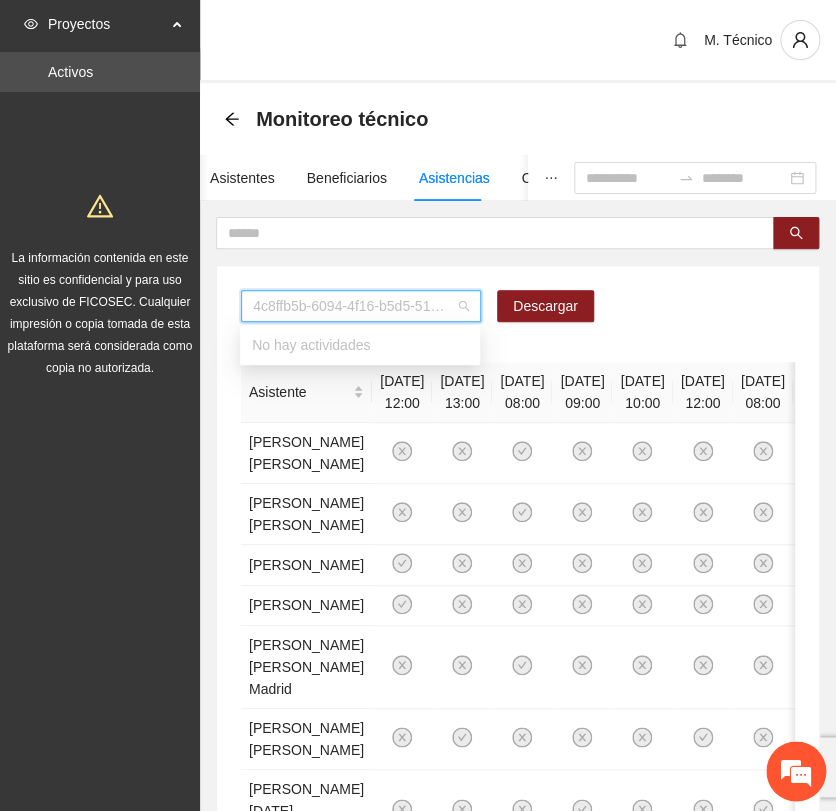 click on "4c8ffb5b-6094-4f16-b5d5-5176dc84fcd3 Descargar Asistente [DATE] 12:00 [DATE] 13:00 [DATE] 08:00 [DATE] 09:00 [DATE] 10:00 [DATE] 12:00 [DATE] 08:00 [DATE] 08:50 [DATE] 09:40 [DATE] 08:45 [DATE] 11:40 [DATE] 12:00 [DATE] 08:00 [DATE] 08:50 [DATE] 09:40 [DATE] 10:55 [DATE] 12:25 [DATE] 08:45 [DATE] 08:00 [DATE] 08:45 [DATE] 09:30 [DATE] 08:00 [DATE] 08:45 [DATE] 09:30 [DATE] 11:55 [DATE] 09:45 [DATE] 08:00 [DATE] 08:50 [DATE] 11:00 [DATE] 13:00 [DATE] 09:50 [DATE] 10:40 [DATE] 08:00 [DATE] 08:50 [DATE] 09:40 [DATE] 12:30 [DATE] 13:15 [DATE] 09:00 [DATE] 13:00 [DATE] 08:00                                                                                   [PERSON_NAME] [PERSON_NAME] [PERSON_NAME] [PERSON_NAME] [PERSON_NAME] [PERSON_NAME] [PERSON_NAME] [PERSON_NAME] [PERSON_NAME] [PERSON_NAME]  Madrid 1 2 3 4 5 126" at bounding box center [518, 1005] 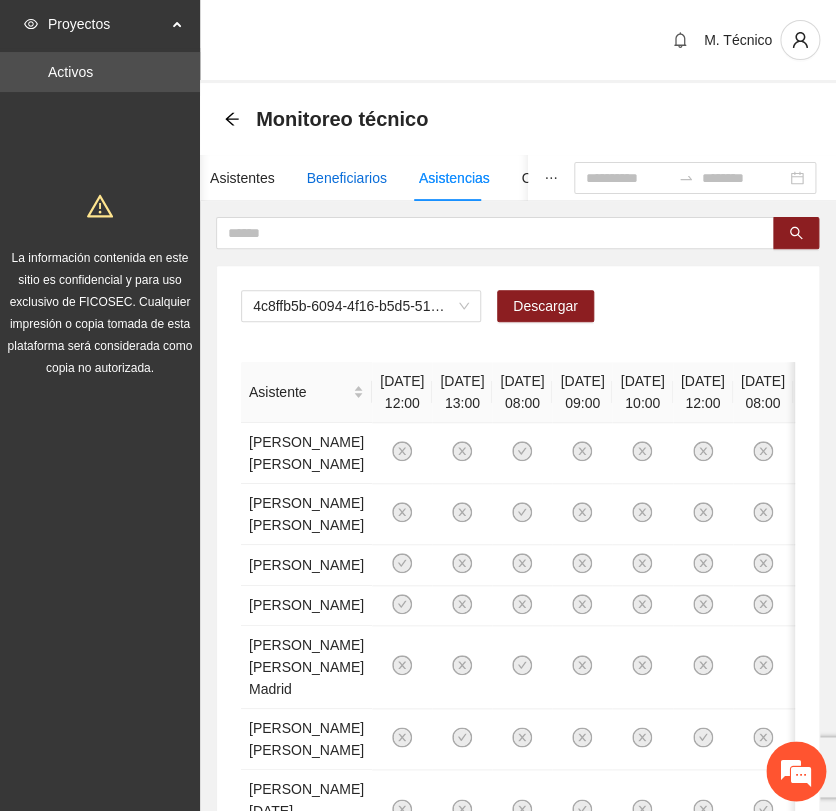 drag, startPoint x: 354, startPoint y: 173, endPoint x: 370, endPoint y: 174, distance: 16.03122 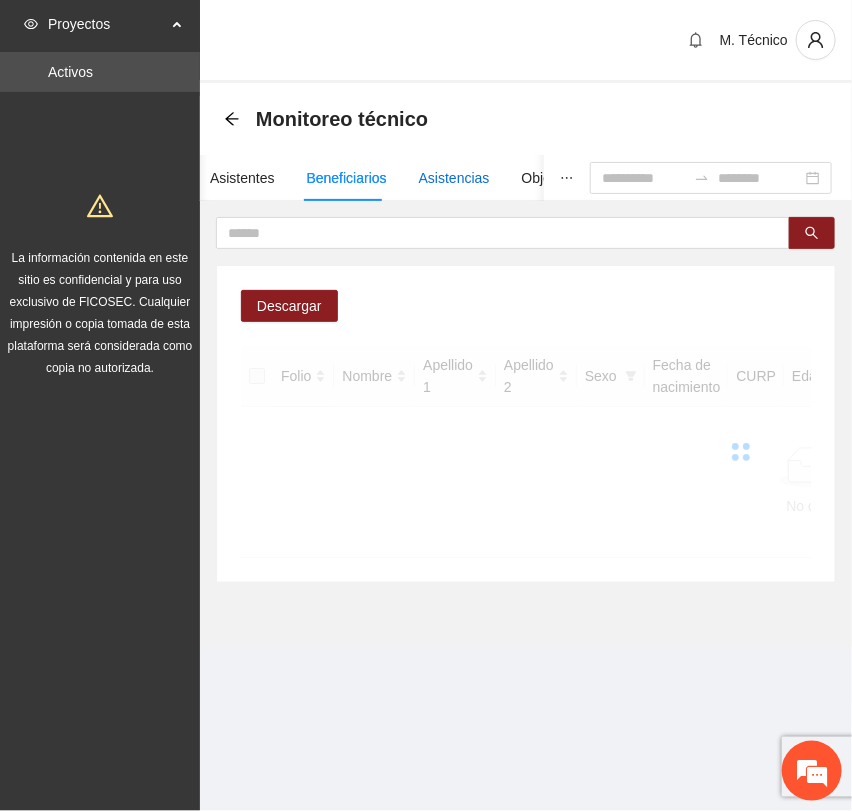 click on "Asistencias" at bounding box center [454, 178] 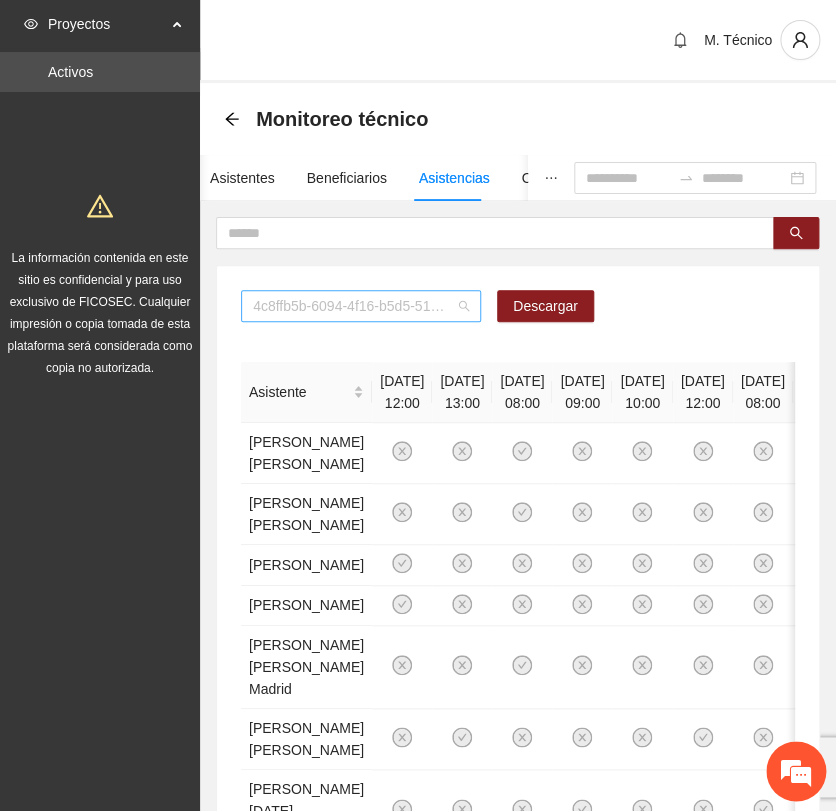 click on "4c8ffb5b-6094-4f16-b5d5-5176dc84fcd3" at bounding box center (361, 306) 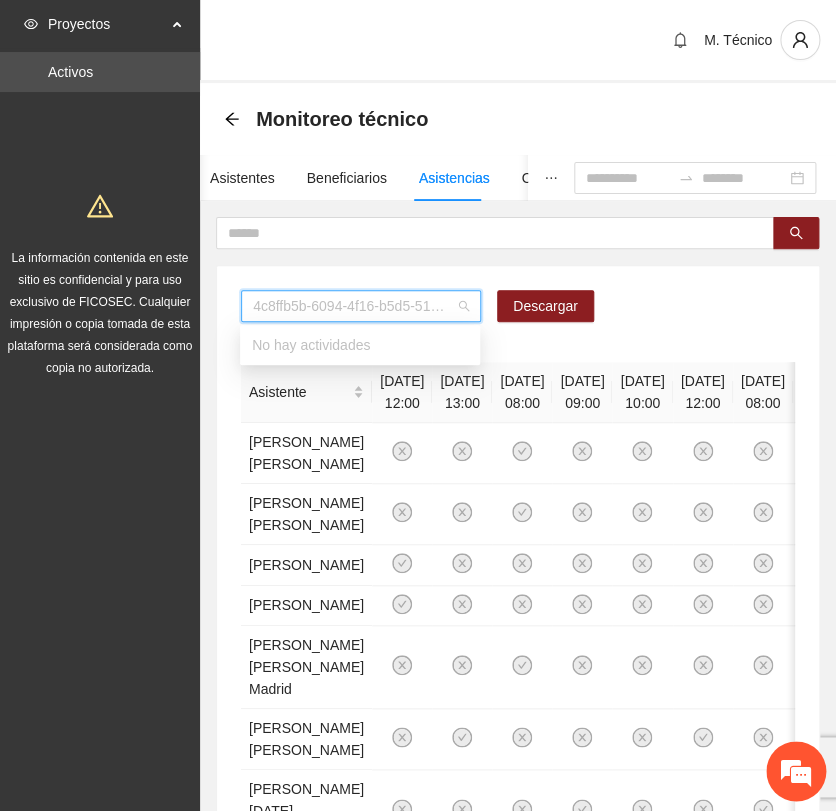 click on "4c8ffb5b-6094-4f16-b5d5-5176dc84fcd3 Descargar Asistente [DATE] 12:00 [DATE] 13:00 [DATE] 08:00 [DATE] 09:00 [DATE] 10:00 [DATE] 12:00 [DATE] 08:00 [DATE] 08:50 [DATE] 09:40 [DATE] 08:45 [DATE] 11:40 [DATE] 12:00 [DATE] 08:00 [DATE] 08:50 [DATE] 09:40 [DATE] 10:55 [DATE] 12:25 [DATE] 08:45 [DATE] 08:00 [DATE] 08:45 [DATE] 09:30 [DATE] 08:00 [DATE] 08:45 [DATE] 09:30 [DATE] 11:55 [DATE] 09:45 [DATE] 08:00 [DATE] 08:50 [DATE] 11:00 [DATE] 13:00 [DATE] 09:50 [DATE] 10:40 [DATE] 08:00 [DATE] 08:50 [DATE] 09:40 [DATE] 12:30 [DATE] 13:15 [DATE] 09:00 [DATE] 13:00 [DATE] 08:00                                                                                   [PERSON_NAME] [PERSON_NAME] [PERSON_NAME] [PERSON_NAME] [PERSON_NAME] [PERSON_NAME] [PERSON_NAME] [PERSON_NAME] [PERSON_NAME] [PERSON_NAME]  Madrid 1 2 3 4 5 126" at bounding box center (518, 1005) 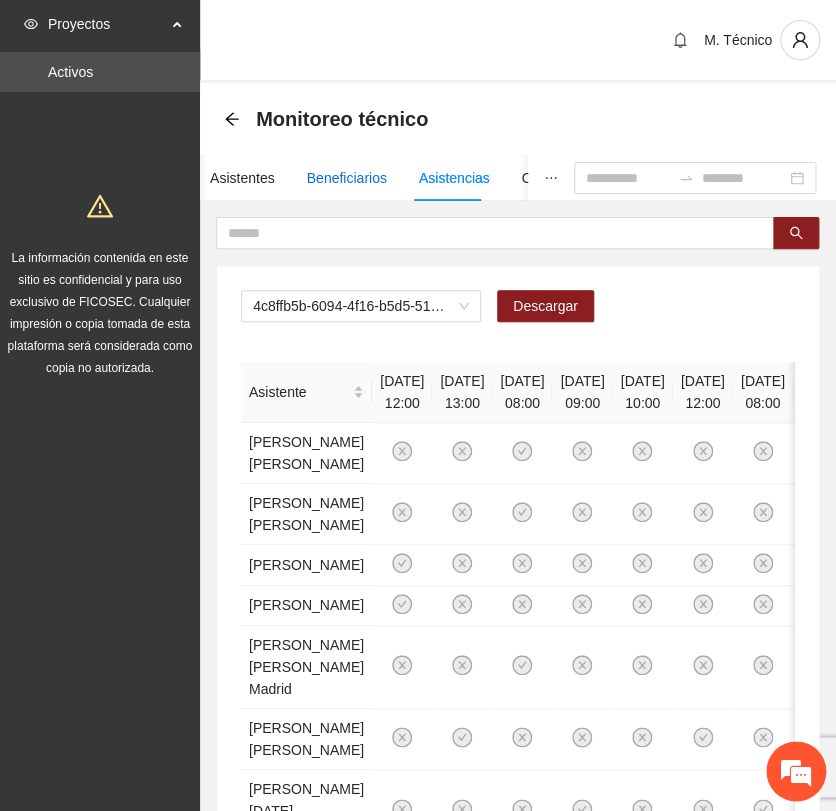 click on "Beneficiarios" at bounding box center (347, 178) 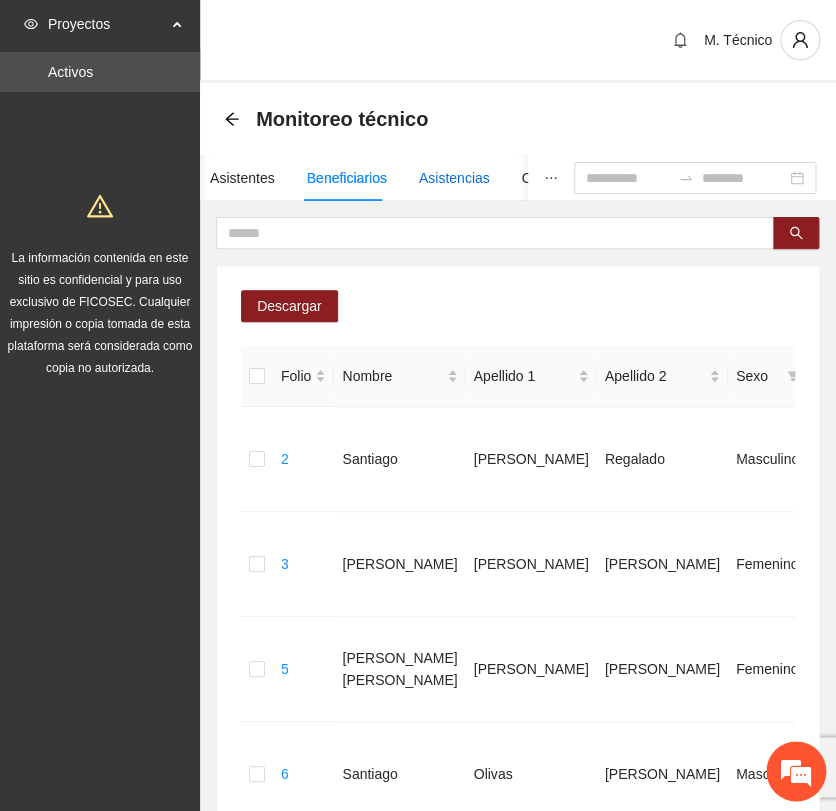 click on "Asistencias" at bounding box center (454, 178) 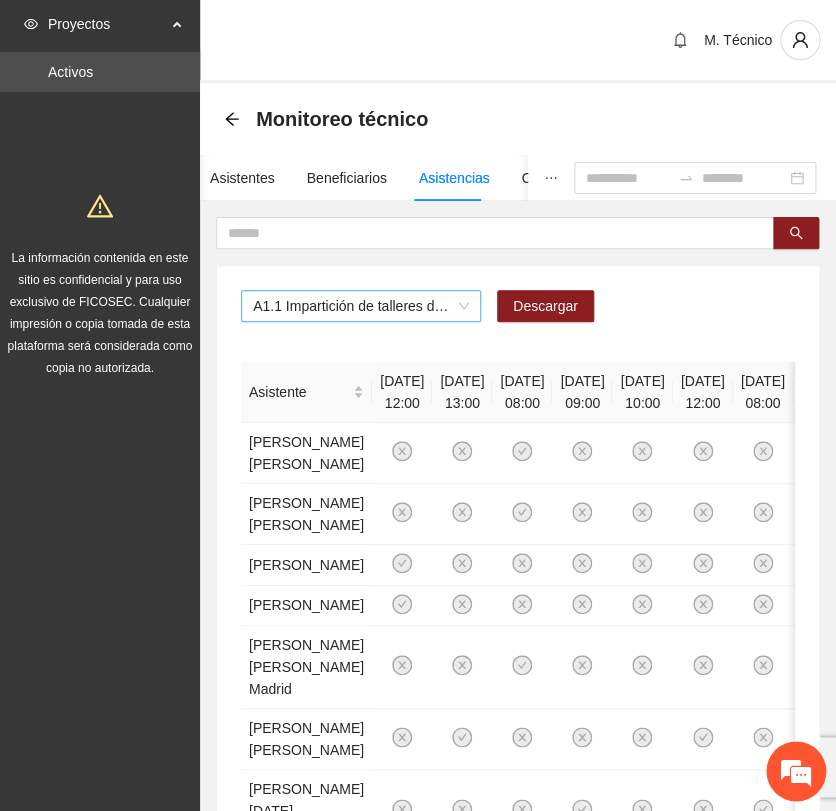 click on "A1.1 Impartición de talleres de habilidades para la vida-[GEOGRAPHIC_DATA]" at bounding box center [361, 306] 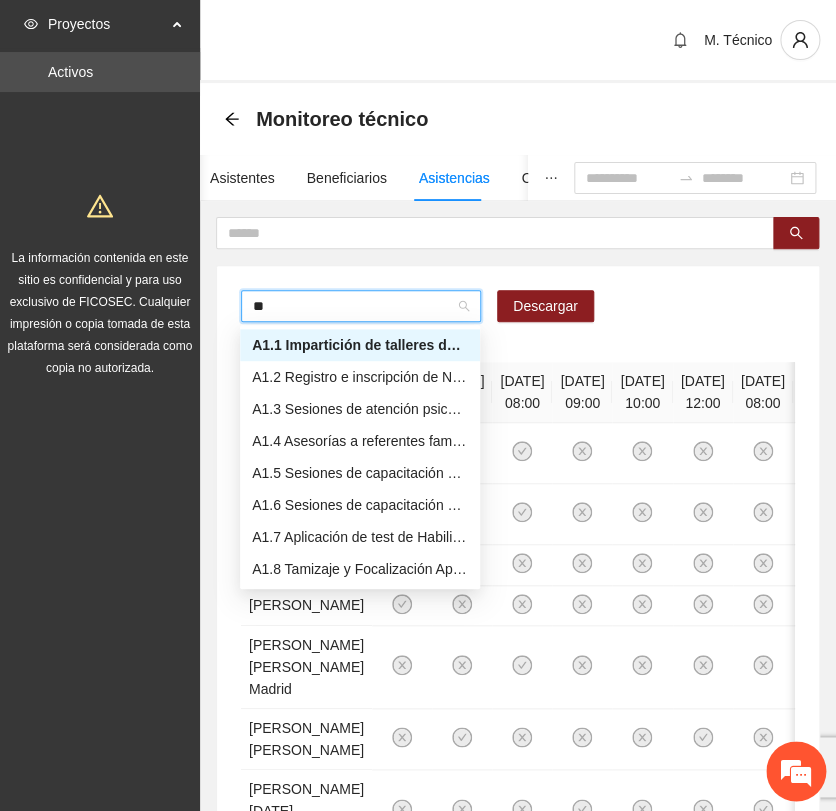 type on "***" 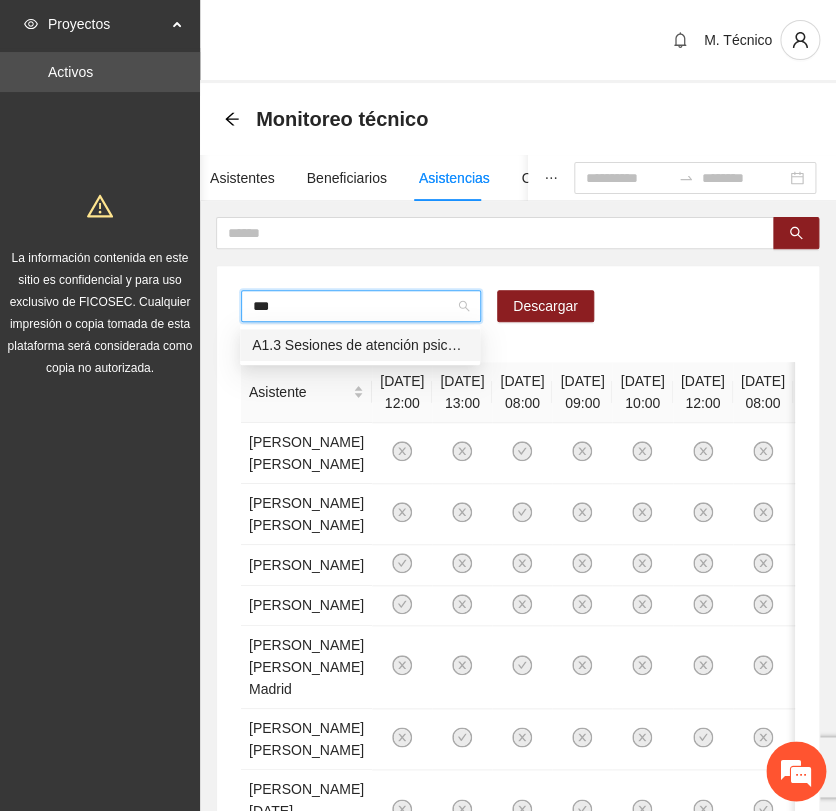 click on "A1.3 Sesiones de atención psicológica a NNA detectados con factores de riesgo -Chihuahua" at bounding box center [360, 345] 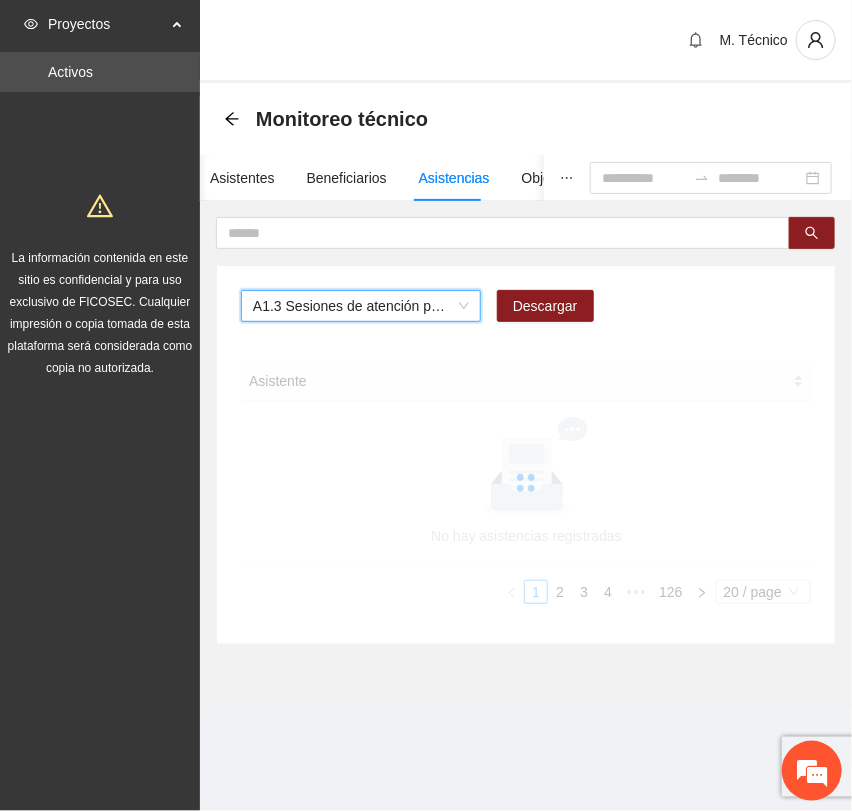 click on "A1.3 Sesiones de atención psicológica a NNA detectados con factores de riesgo -Chihuahua A1.3 Sesiones de atención psicológica a NNA detectados con factores de riesgo -Chihuahua Descargar Asistente   No hay asistencias registradas 1 2 3 4 5 ••• 126 20 / page" at bounding box center [526, 455] 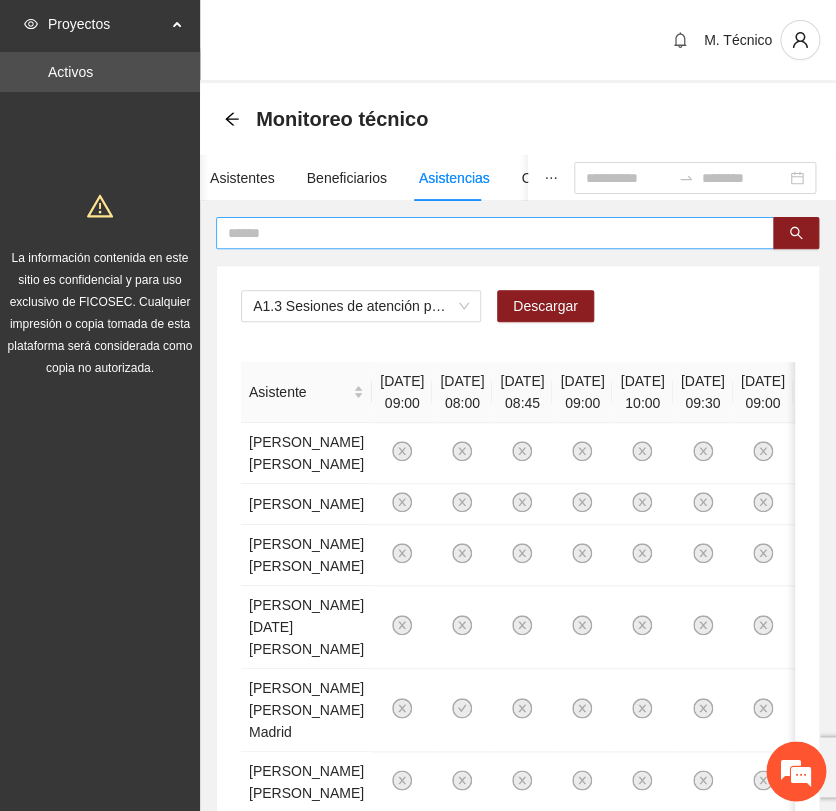 click at bounding box center (487, 233) 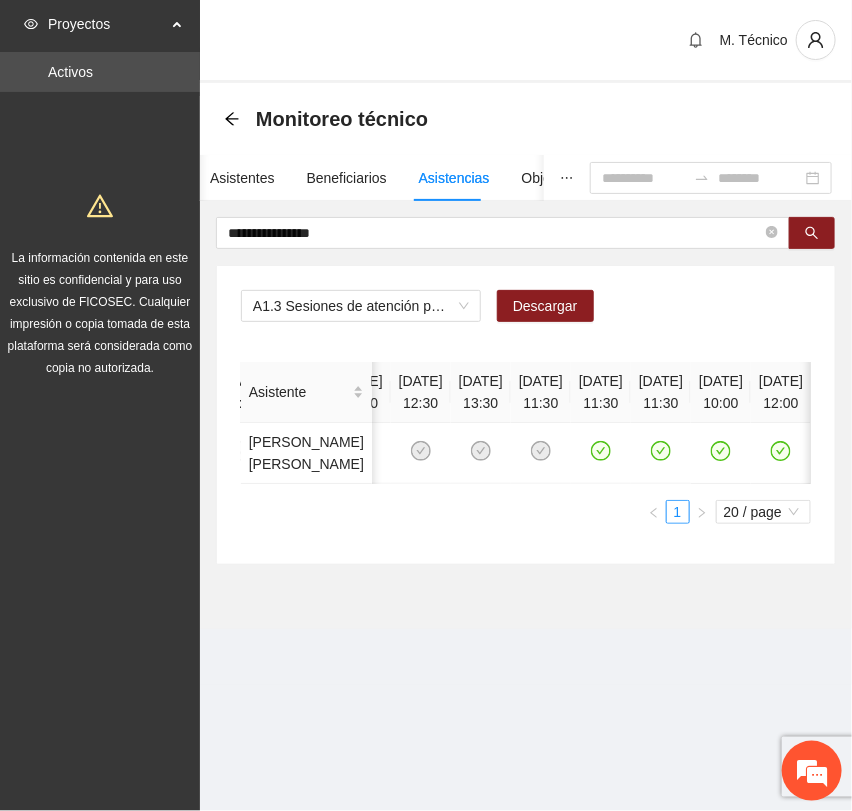 scroll, scrollTop: 0, scrollLeft: 1043, axis: horizontal 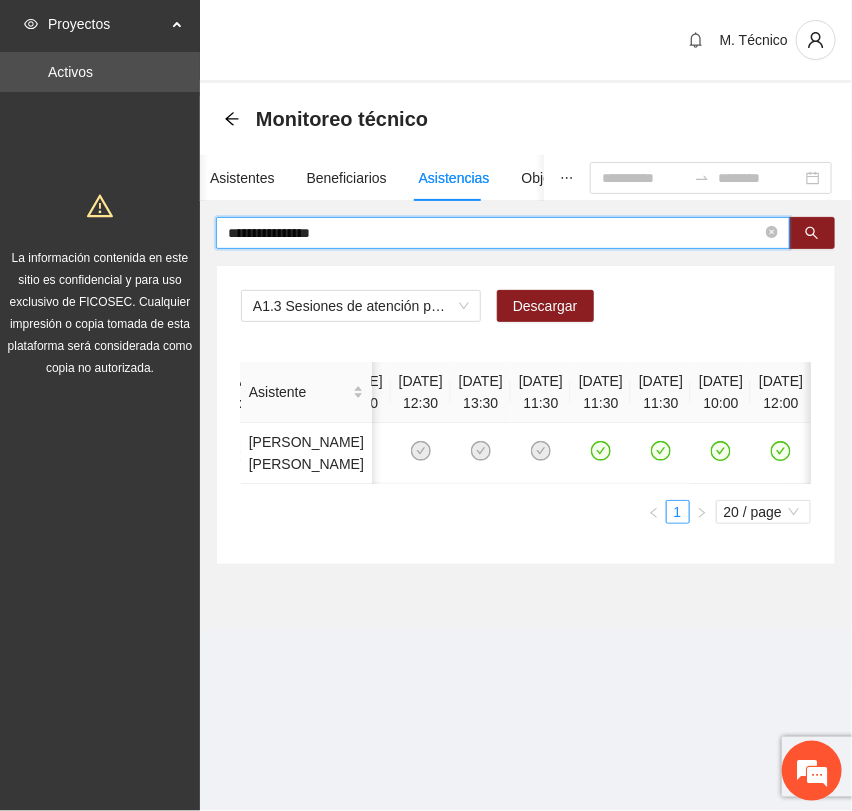 drag, startPoint x: 407, startPoint y: 233, endPoint x: 40, endPoint y: 160, distance: 374.1898 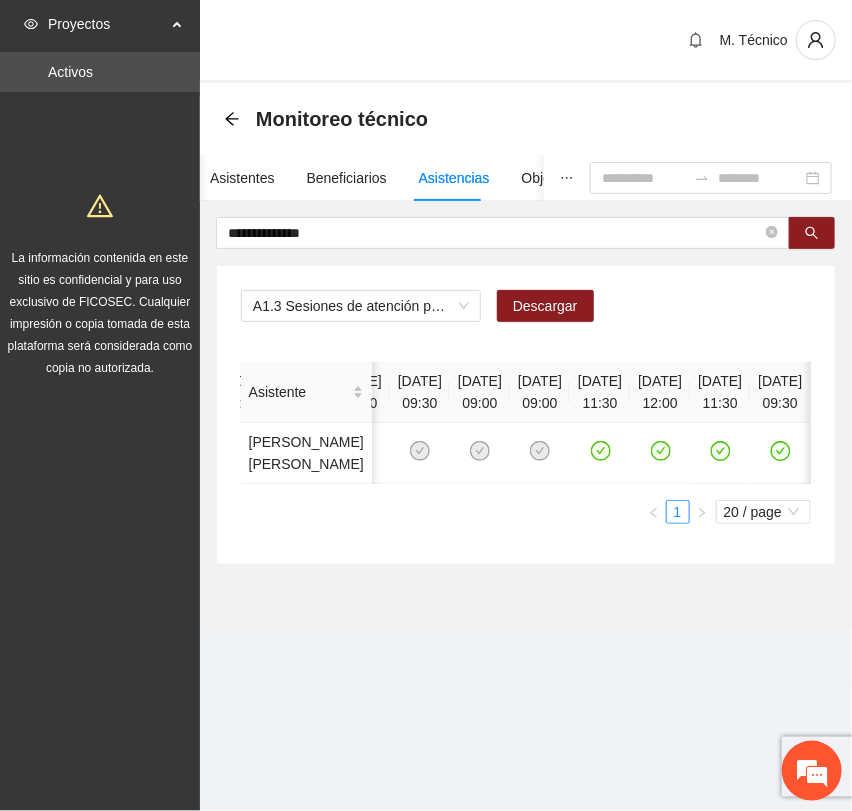 scroll, scrollTop: 0, scrollLeft: 1403, axis: horizontal 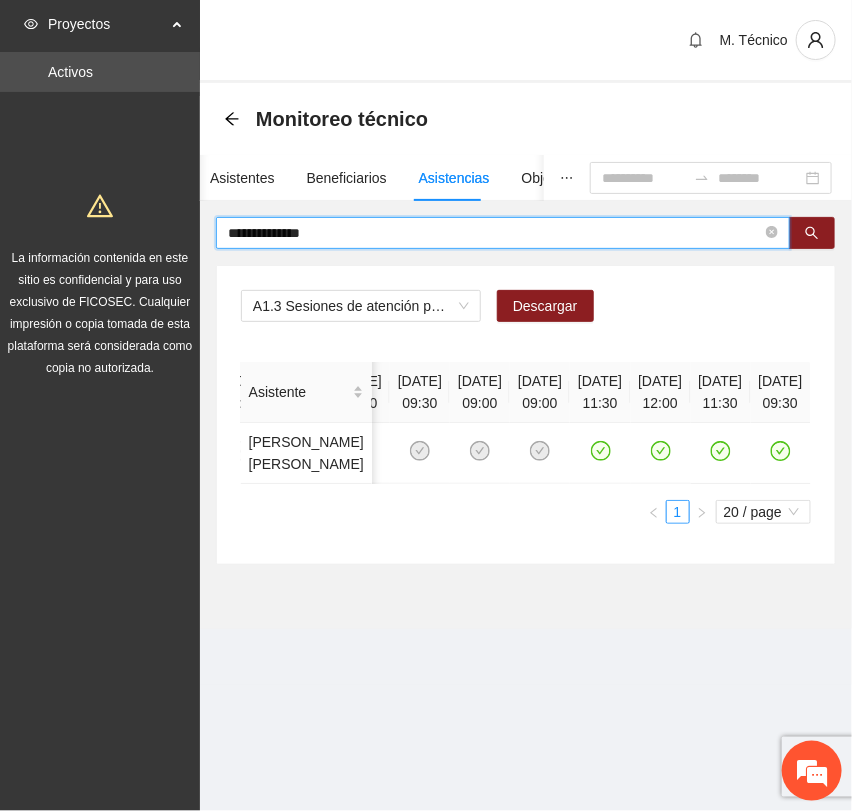 drag, startPoint x: 334, startPoint y: 225, endPoint x: -1, endPoint y: 152, distance: 342.86148 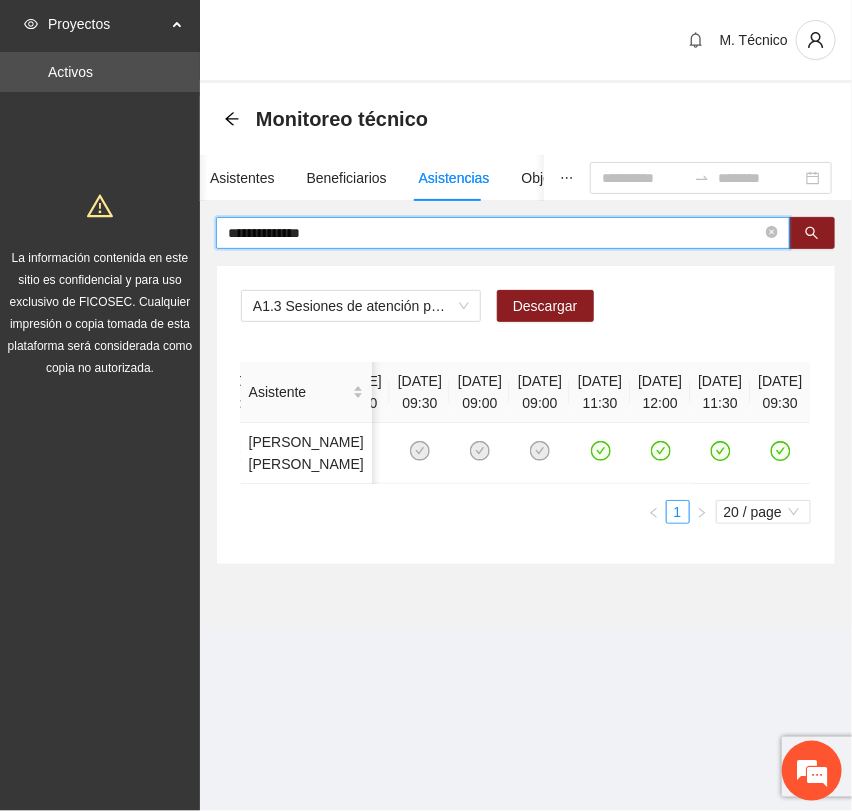 type on "**********" 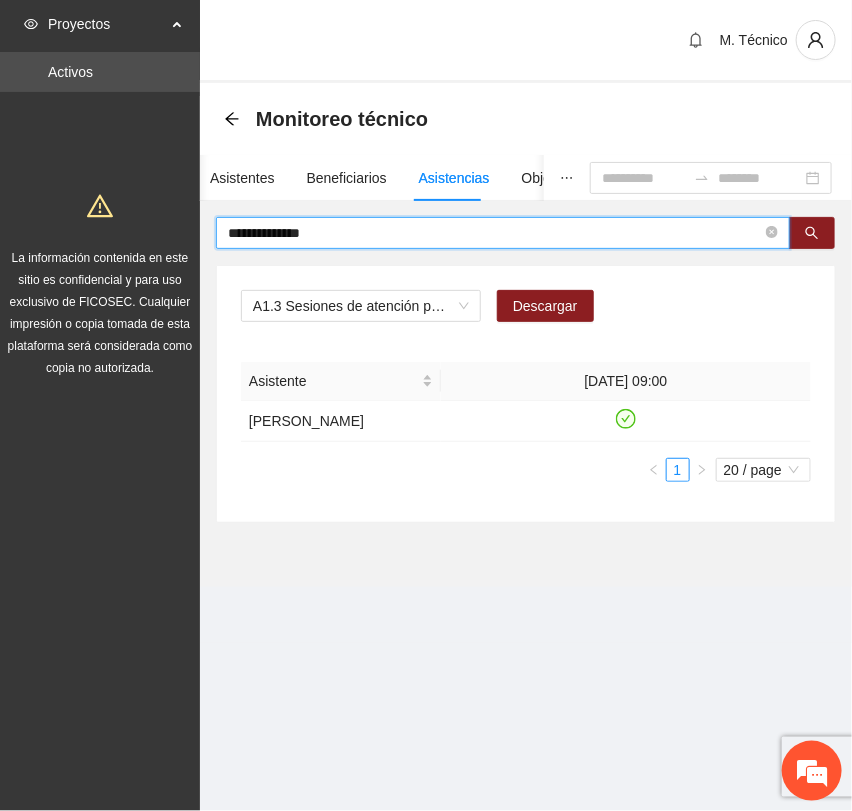 scroll, scrollTop: 0, scrollLeft: 0, axis: both 